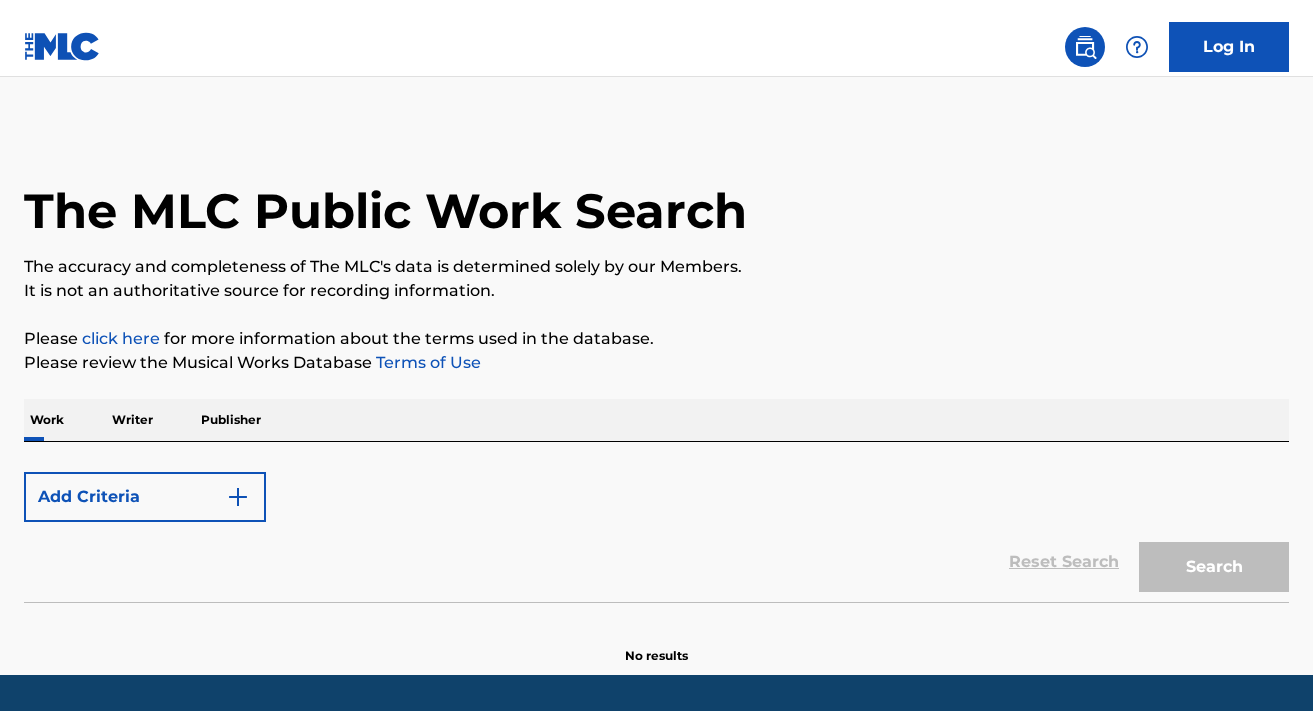 scroll, scrollTop: 0, scrollLeft: 0, axis: both 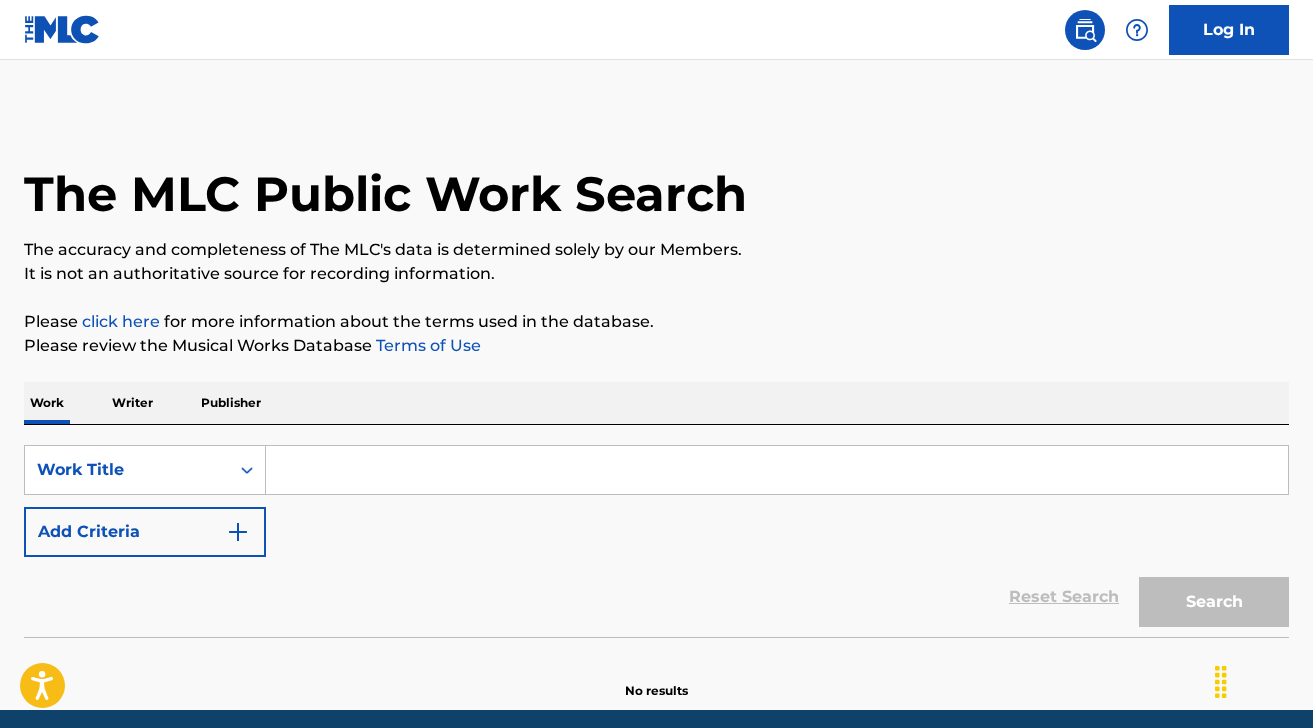 click on "Publisher" at bounding box center (231, 403) 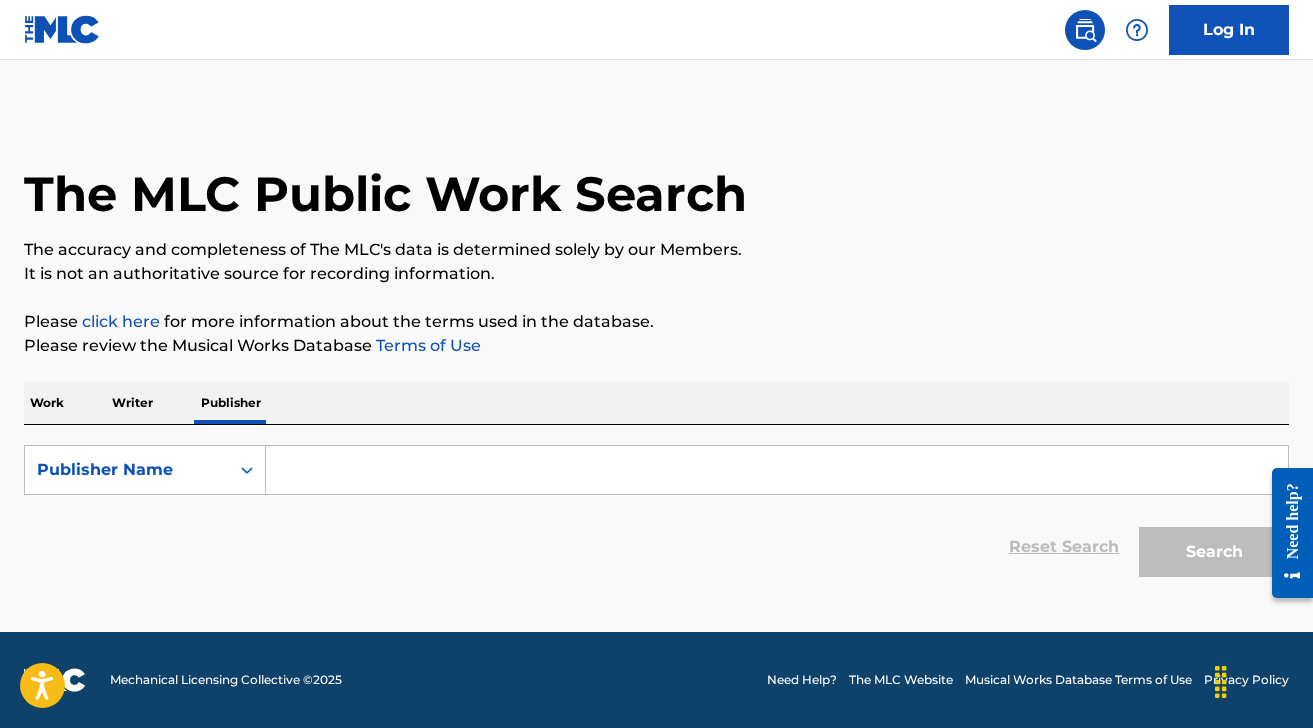 click at bounding box center (777, 470) 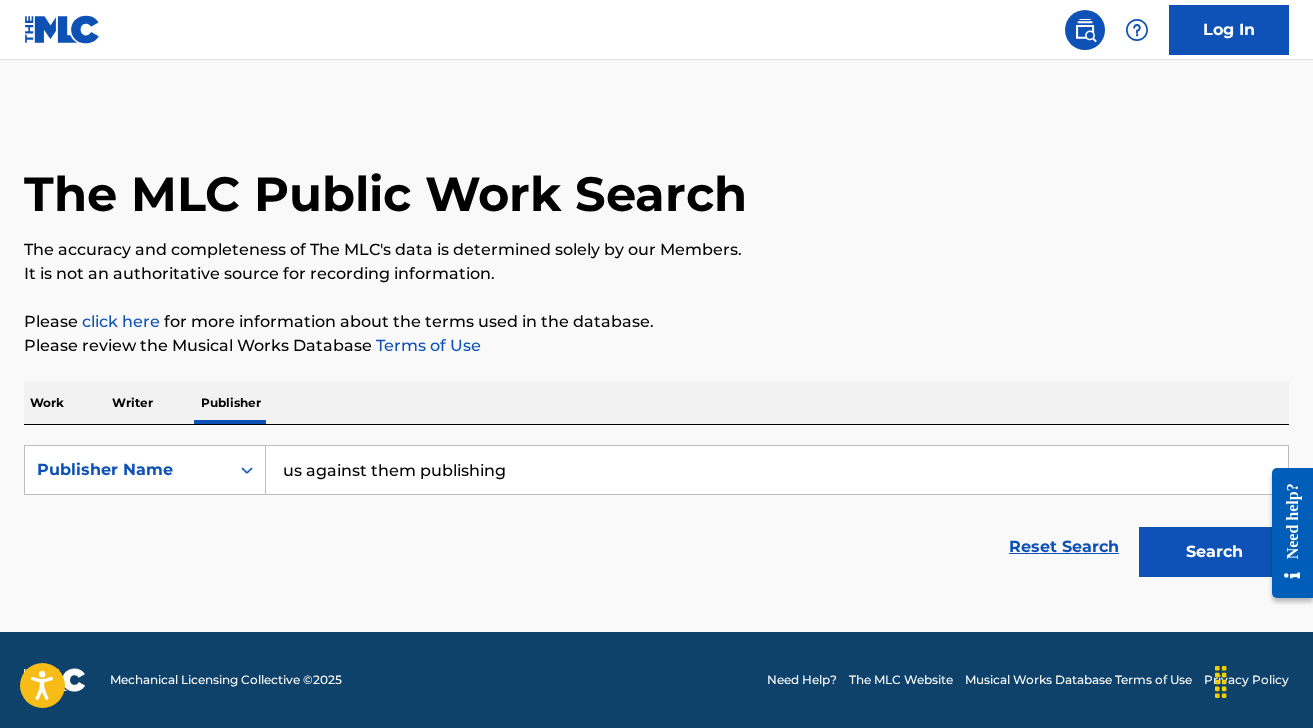 type on "us against them publishing" 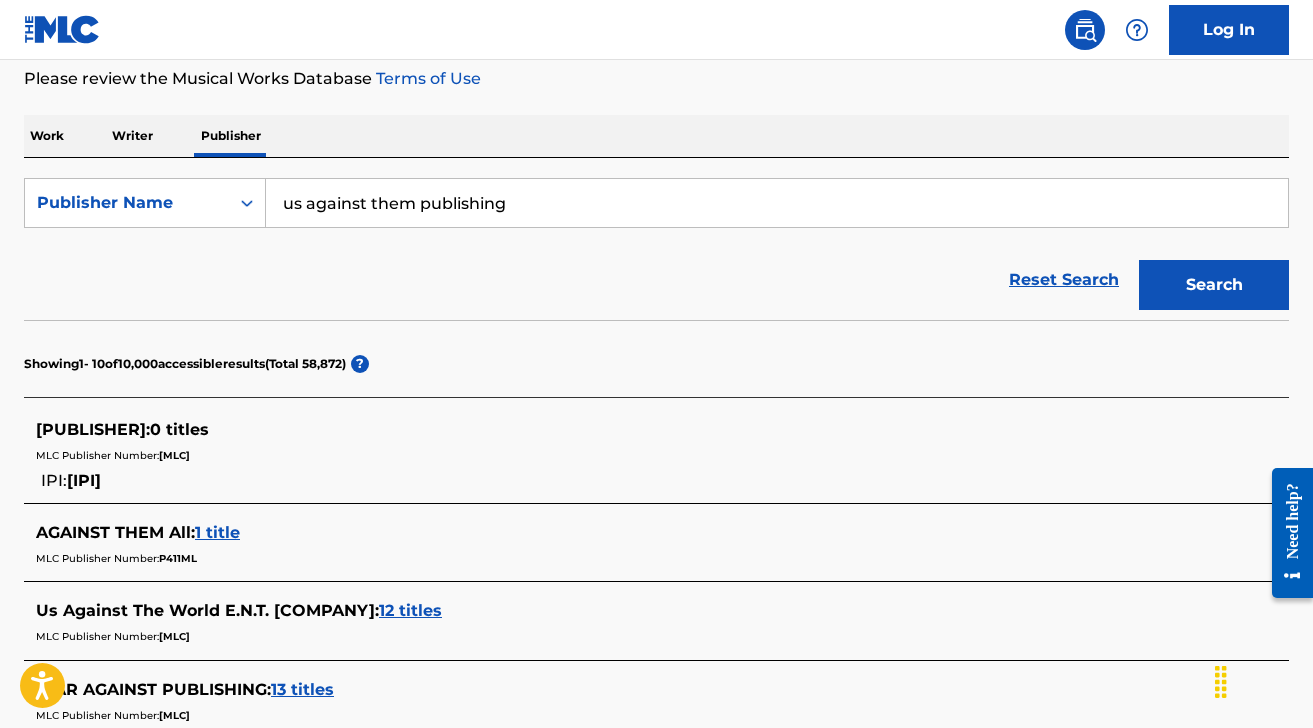 scroll, scrollTop: 296, scrollLeft: 0, axis: vertical 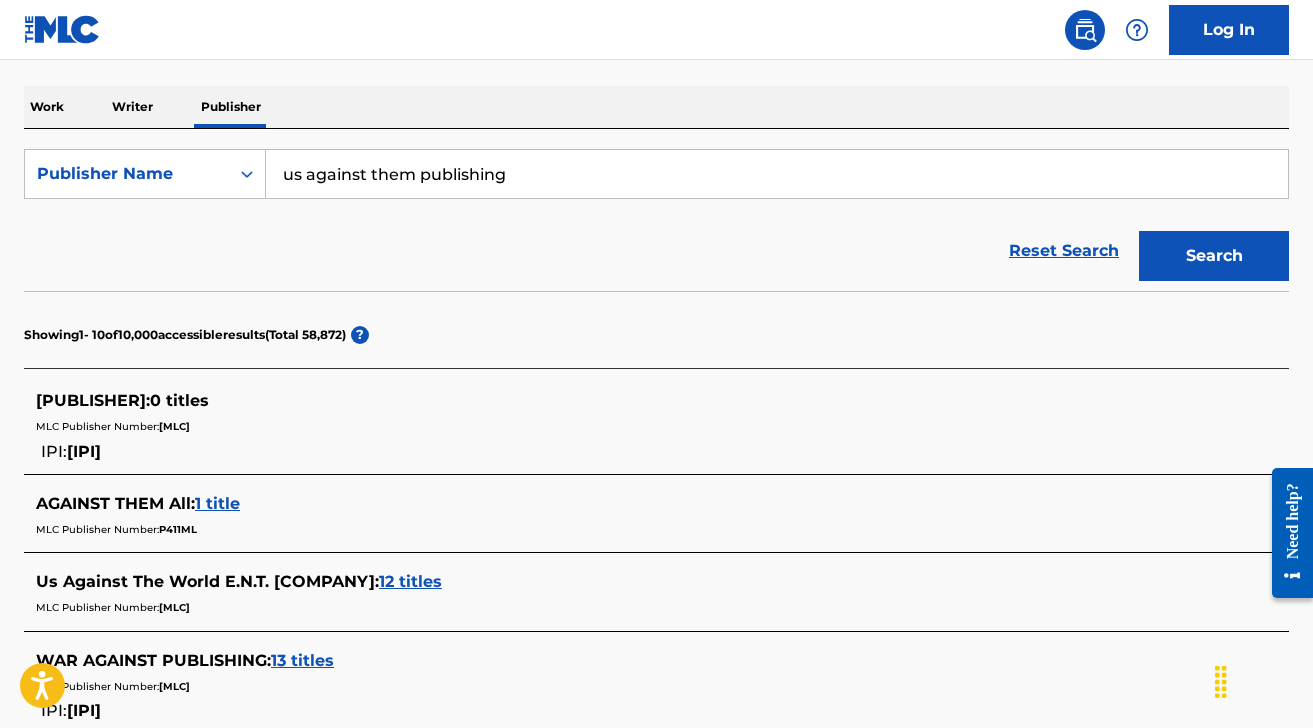 click on "[PUBLISHER] :" at bounding box center (93, 400) 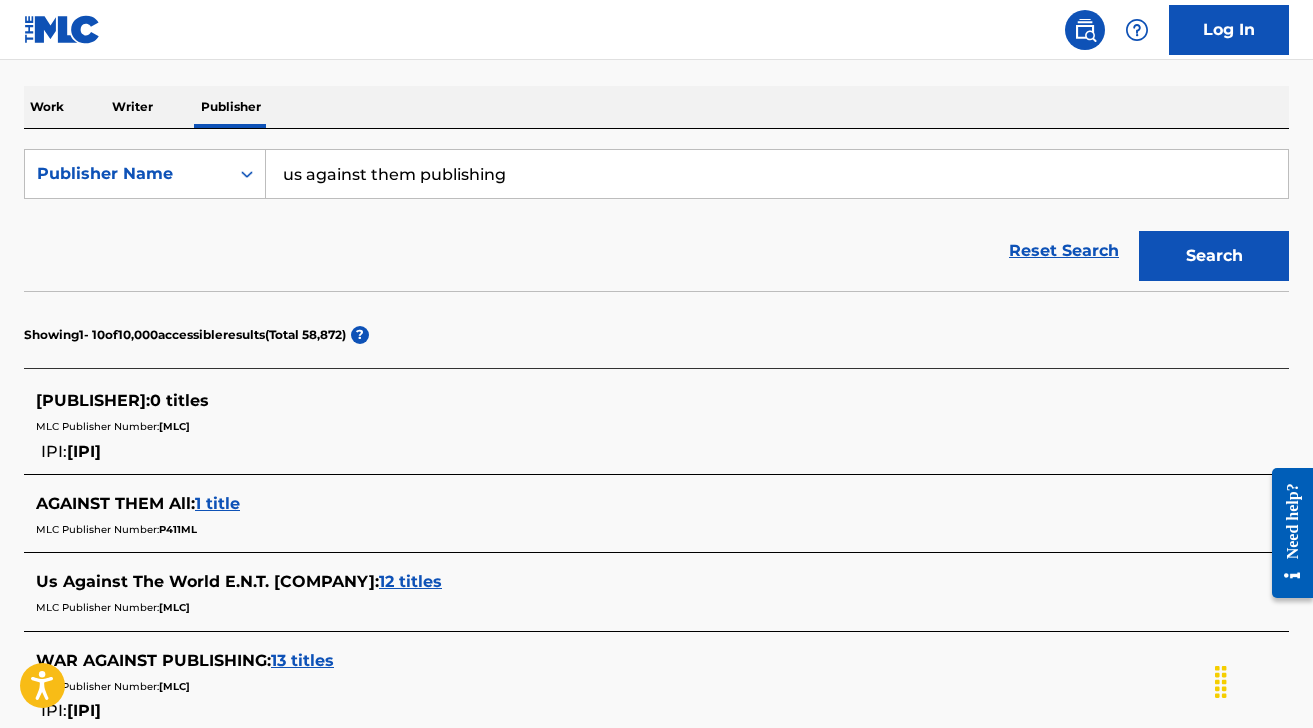 click on "MLC Publisher Number:" at bounding box center (97, 426) 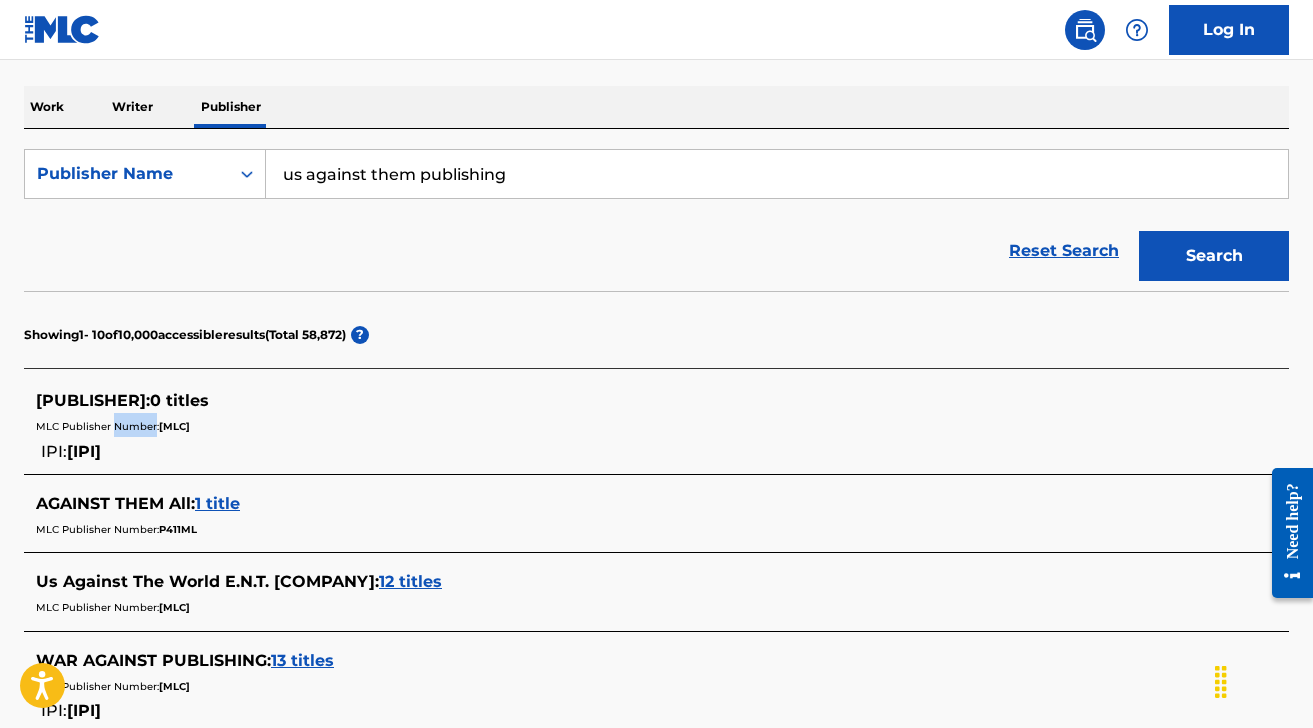 click on "MLC Publisher Number:" at bounding box center (97, 426) 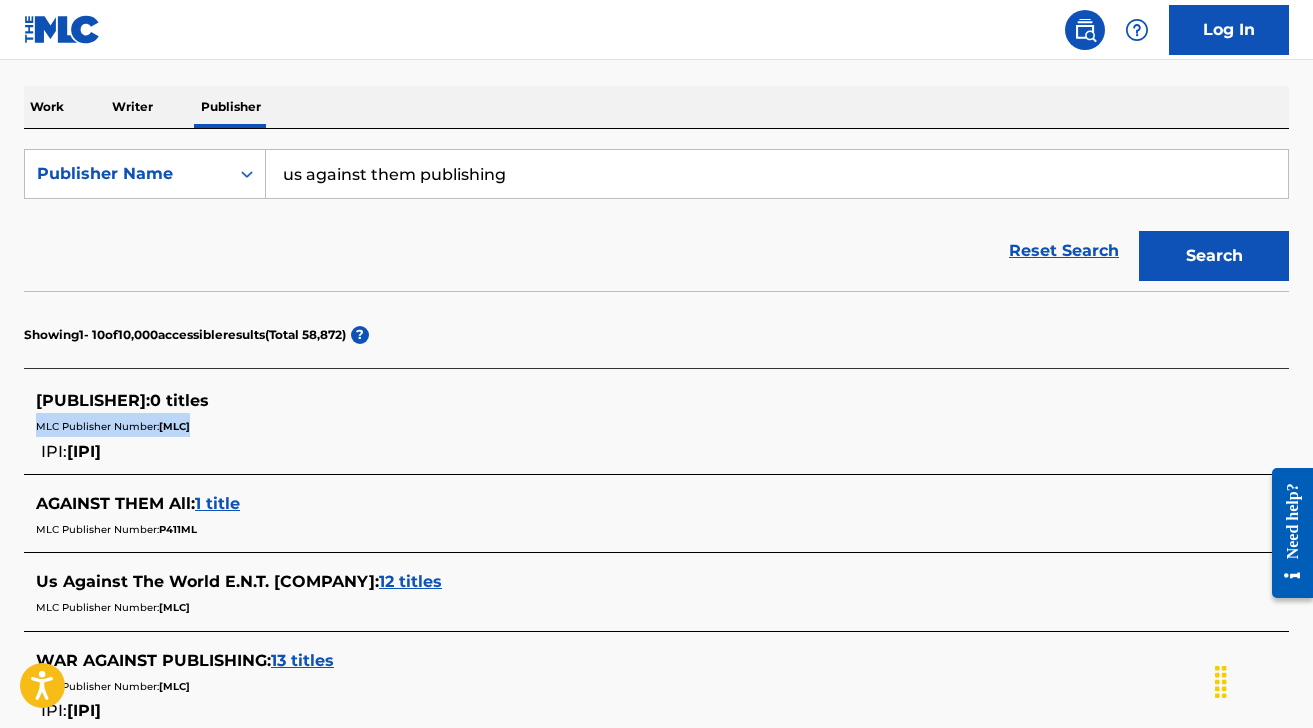 click on "MLC Publisher Number:" at bounding box center (97, 426) 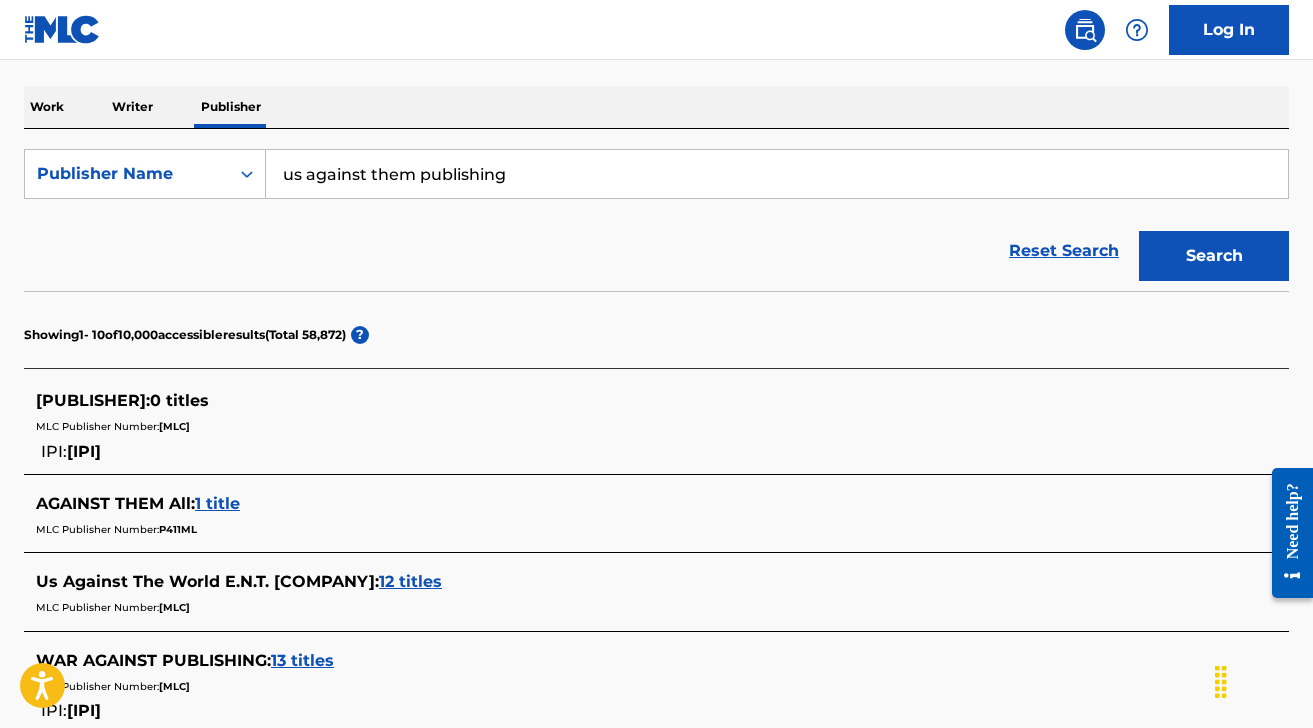 click on "[PUBLISHER] : 0 titles MLC Publisher Number: [MLC] IPI: [IPI]" at bounding box center [630, 426] 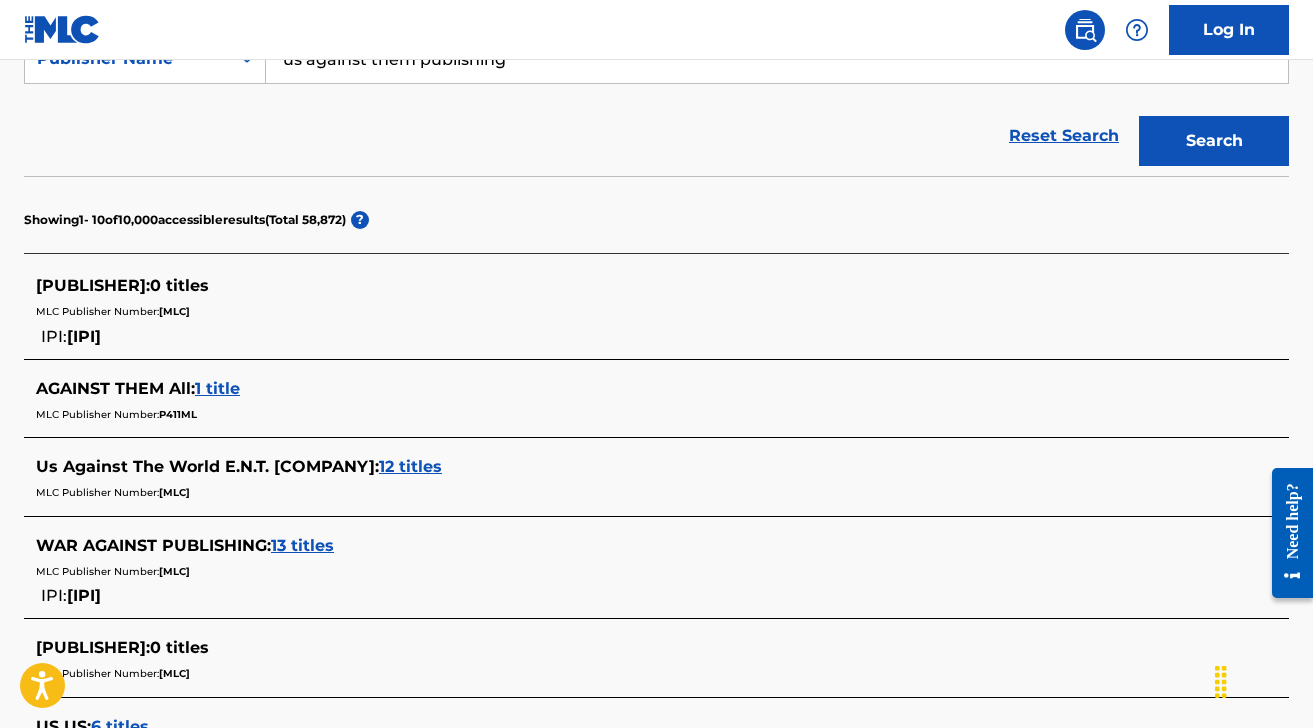 scroll, scrollTop: 397, scrollLeft: 0, axis: vertical 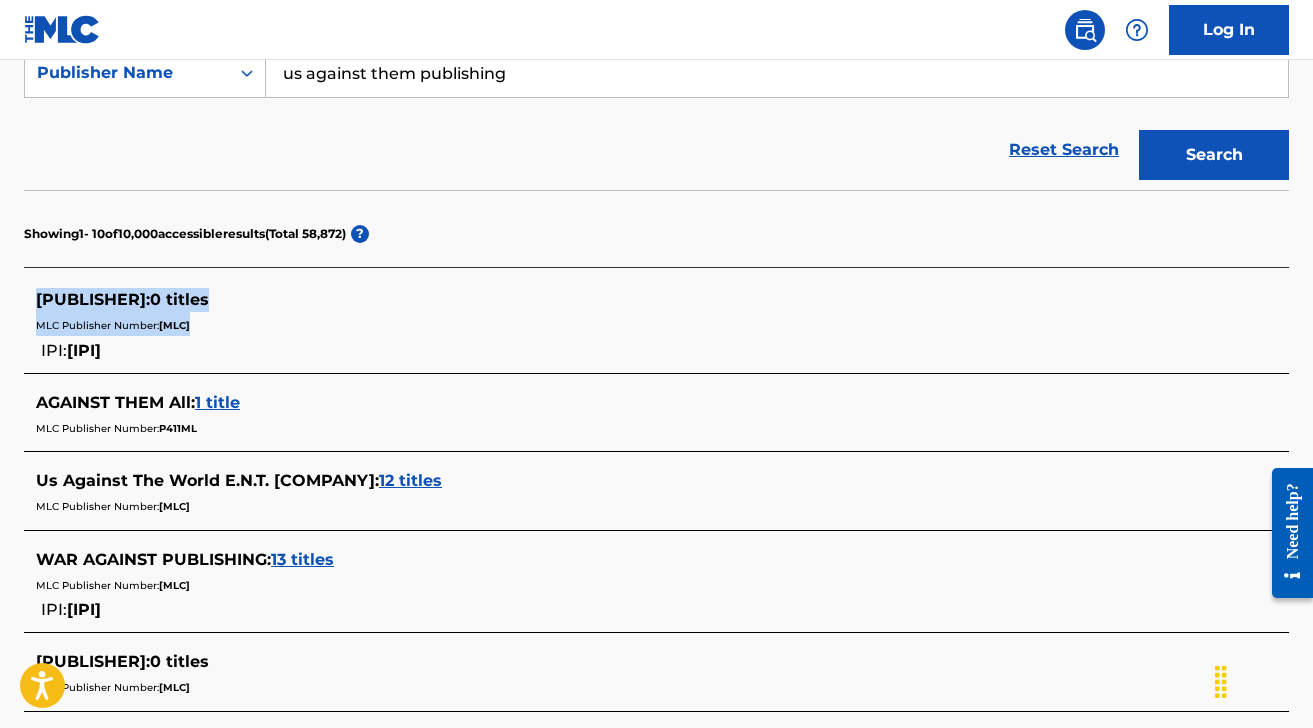 drag, startPoint x: 196, startPoint y: 347, endPoint x: -39, endPoint y: 290, distance: 241.81398 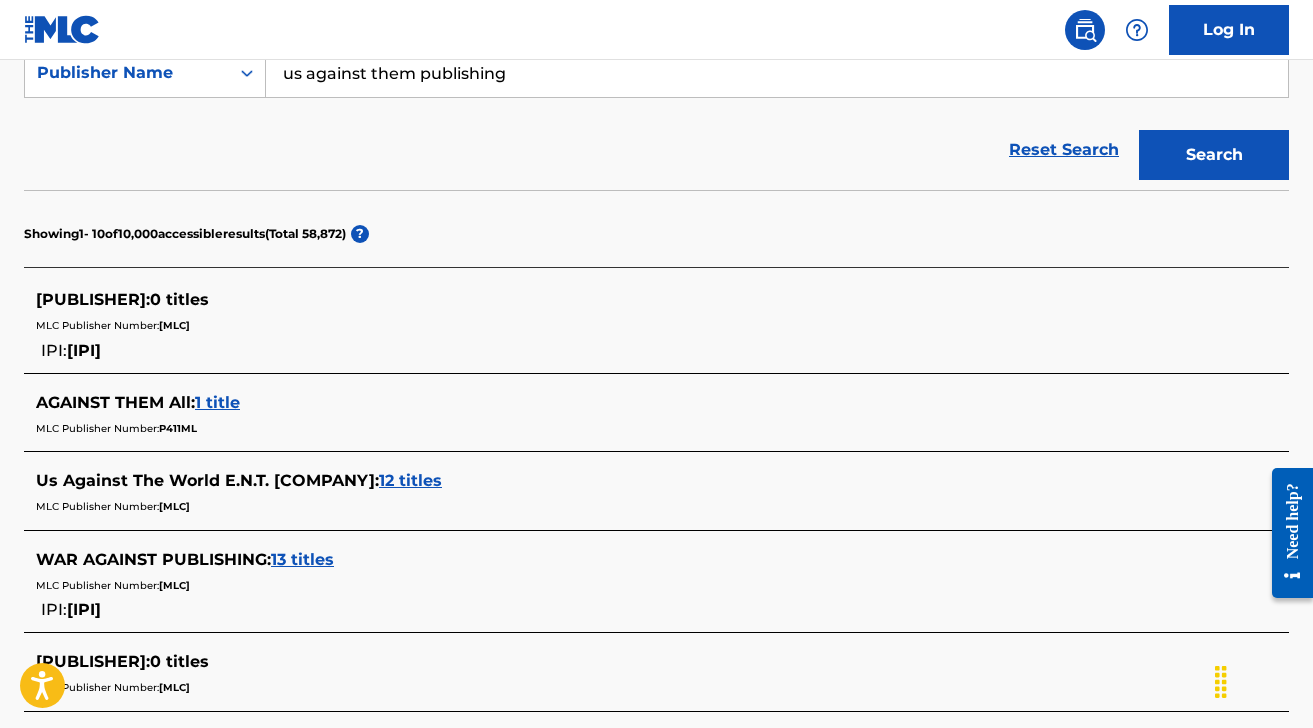 click on "[PUBLISHER] :" at bounding box center [93, 299] 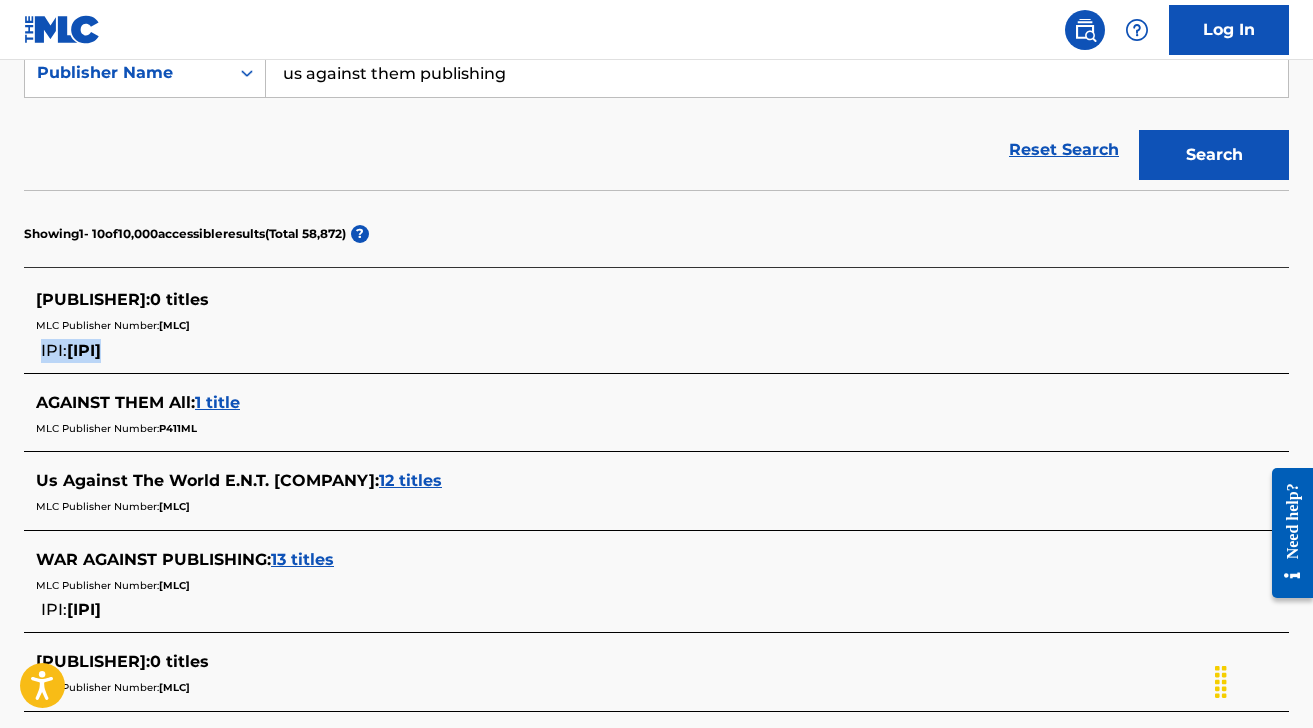 click on "[IPI]" at bounding box center [84, 350] 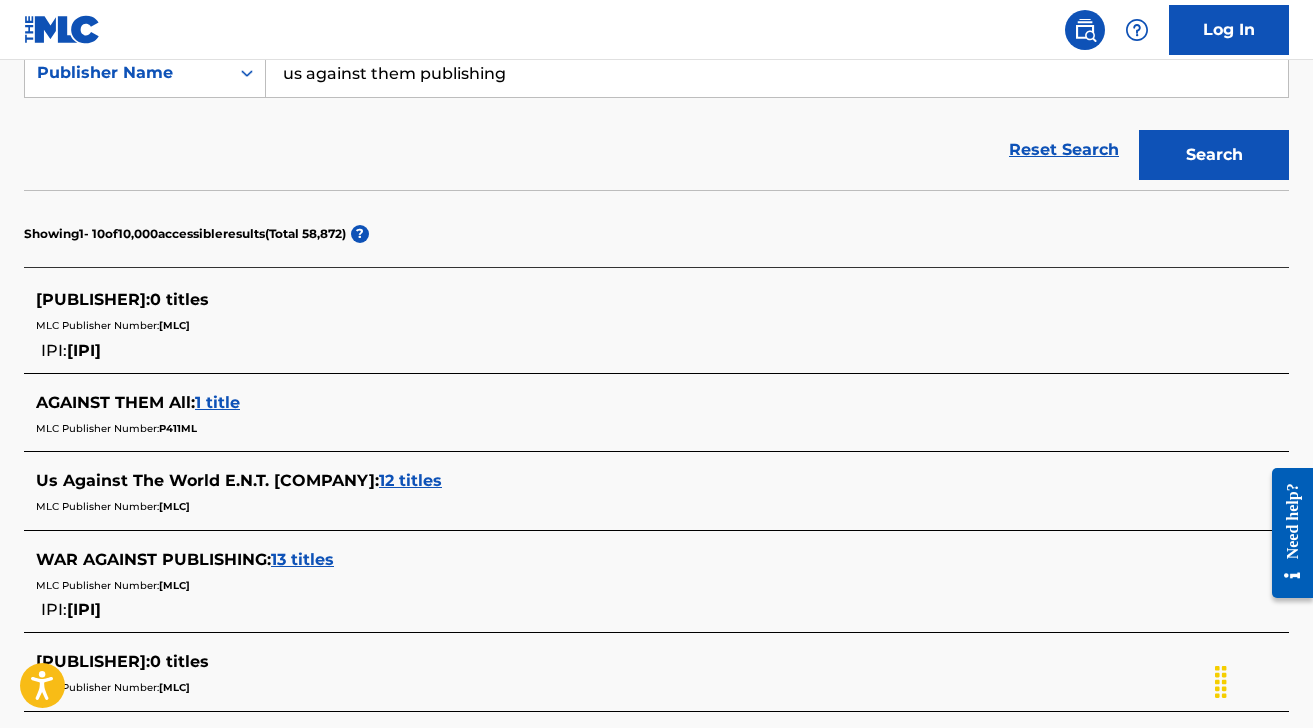click on "[PUBLISHER] : 0 titles MLC Publisher Number: [MLC] IPI: [IPI]" at bounding box center (630, 325) 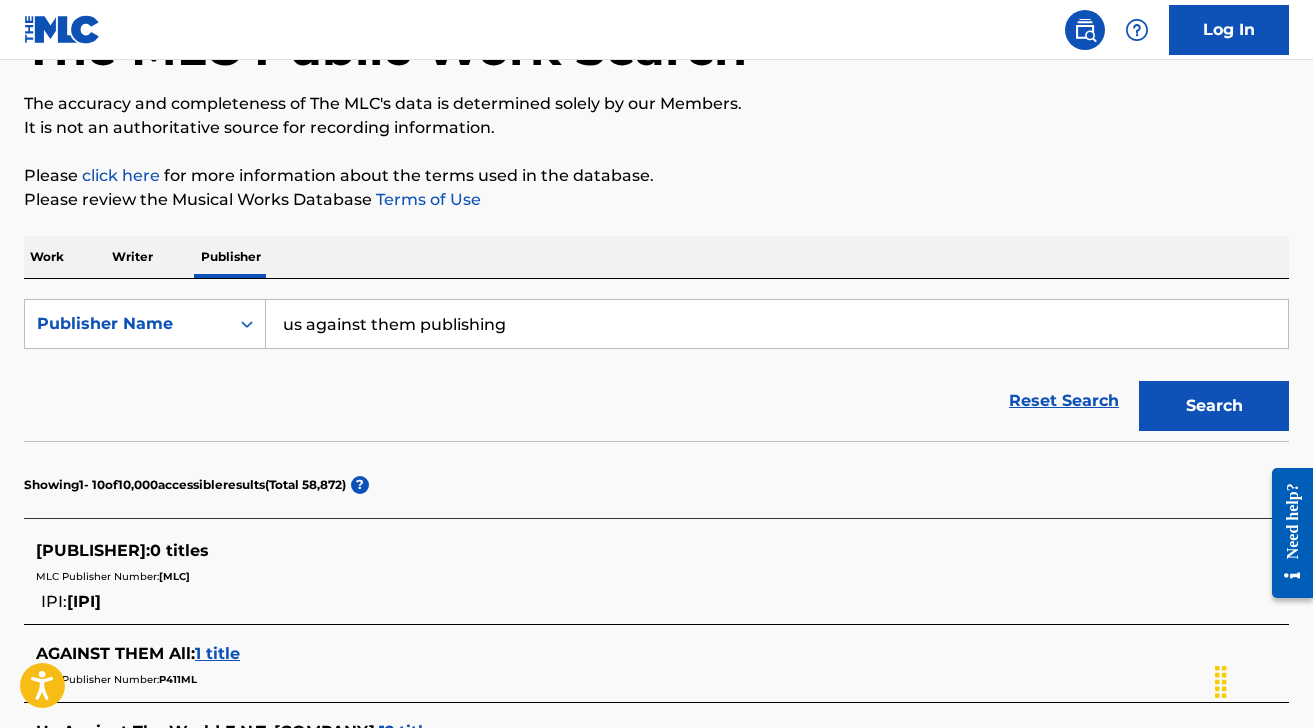 scroll, scrollTop: 259, scrollLeft: 0, axis: vertical 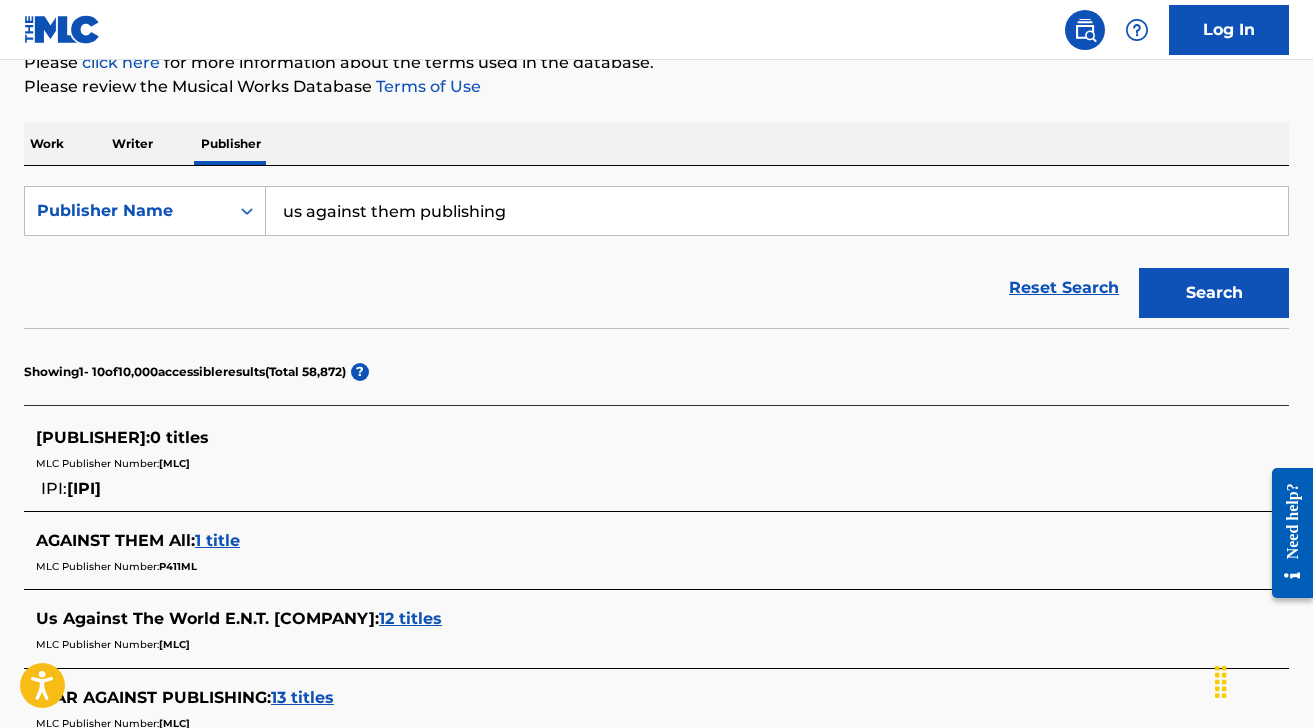 click on "[IPI]" at bounding box center [84, 488] 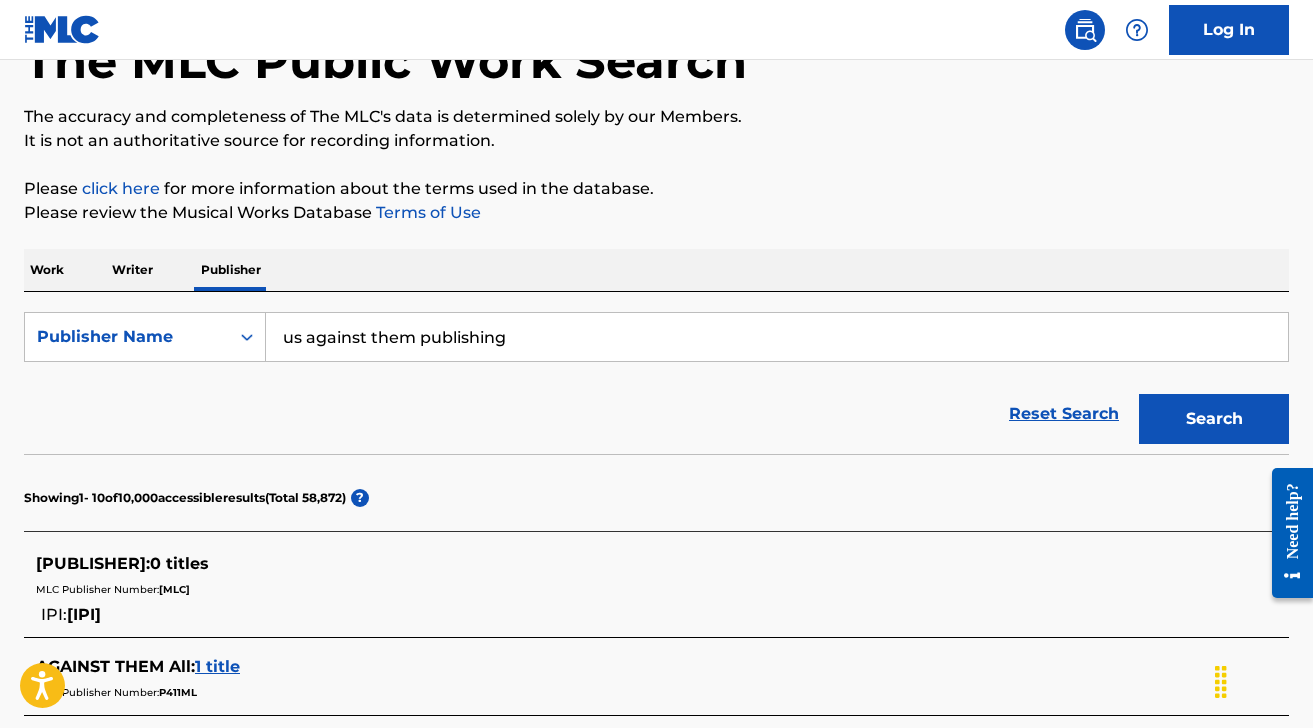 scroll, scrollTop: 141, scrollLeft: 0, axis: vertical 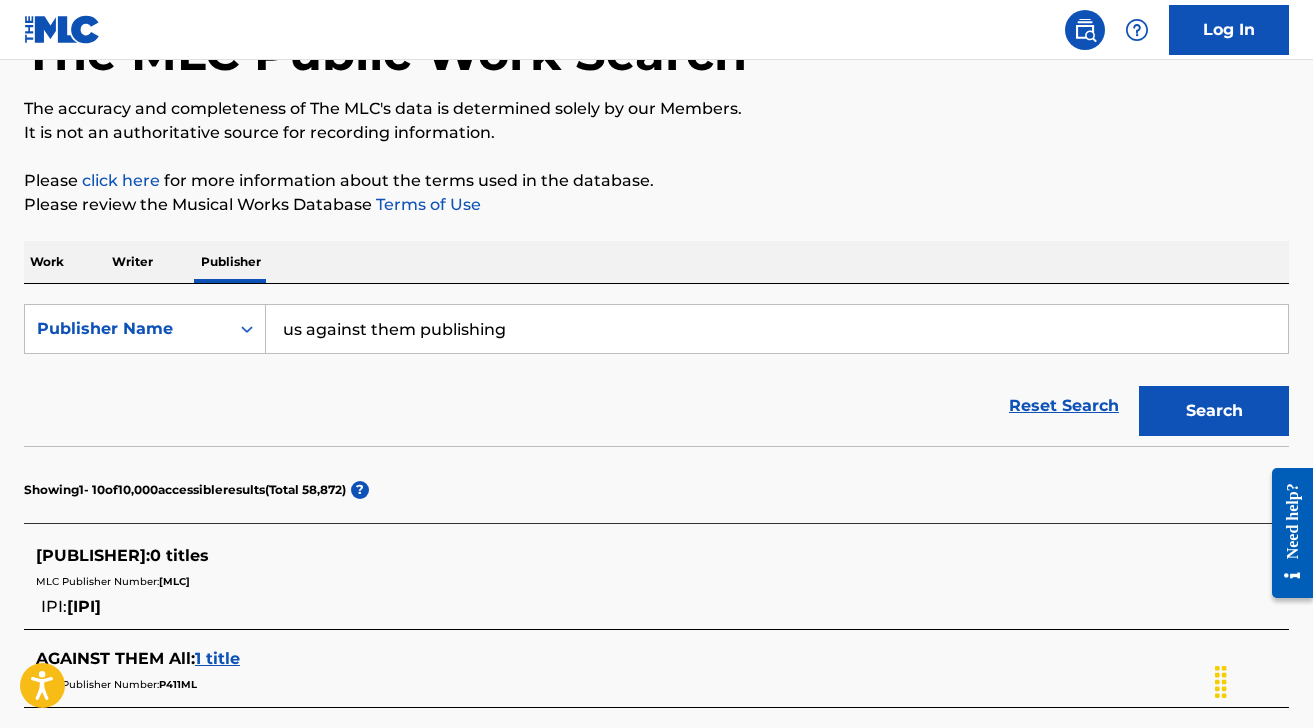 click on "0 titles" at bounding box center [179, 555] 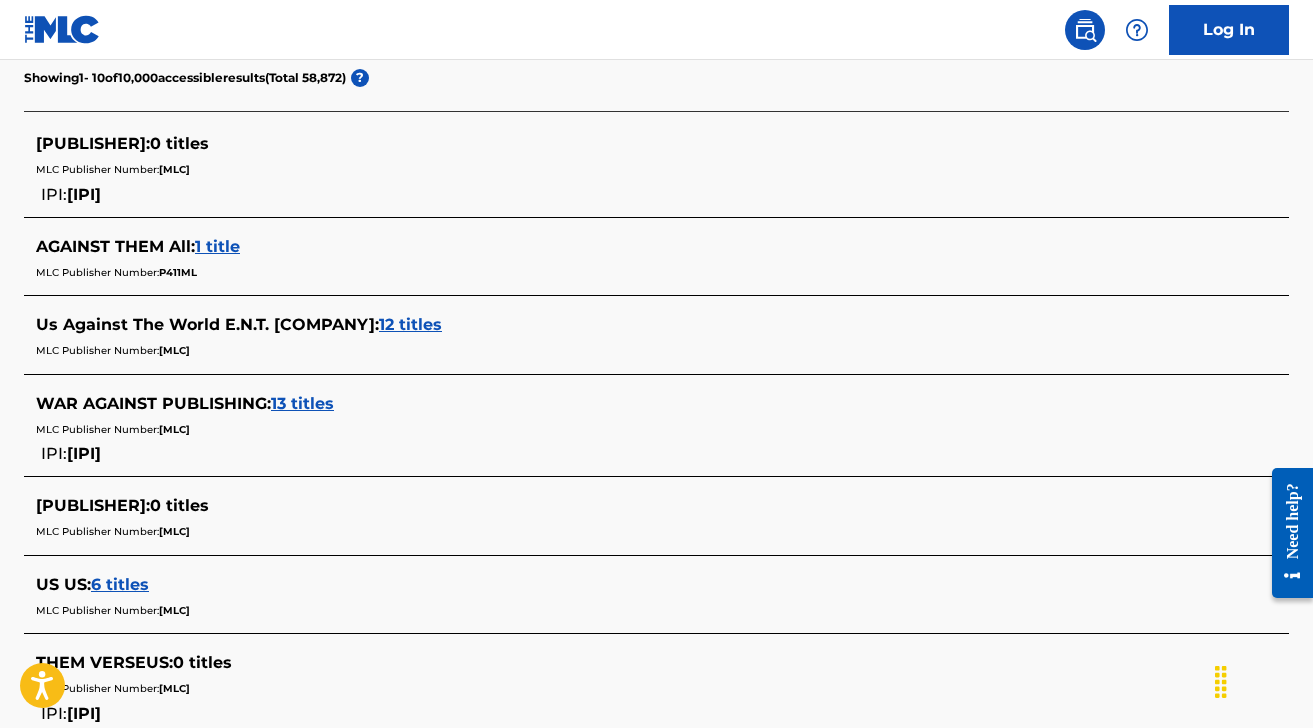 scroll, scrollTop: 546, scrollLeft: 0, axis: vertical 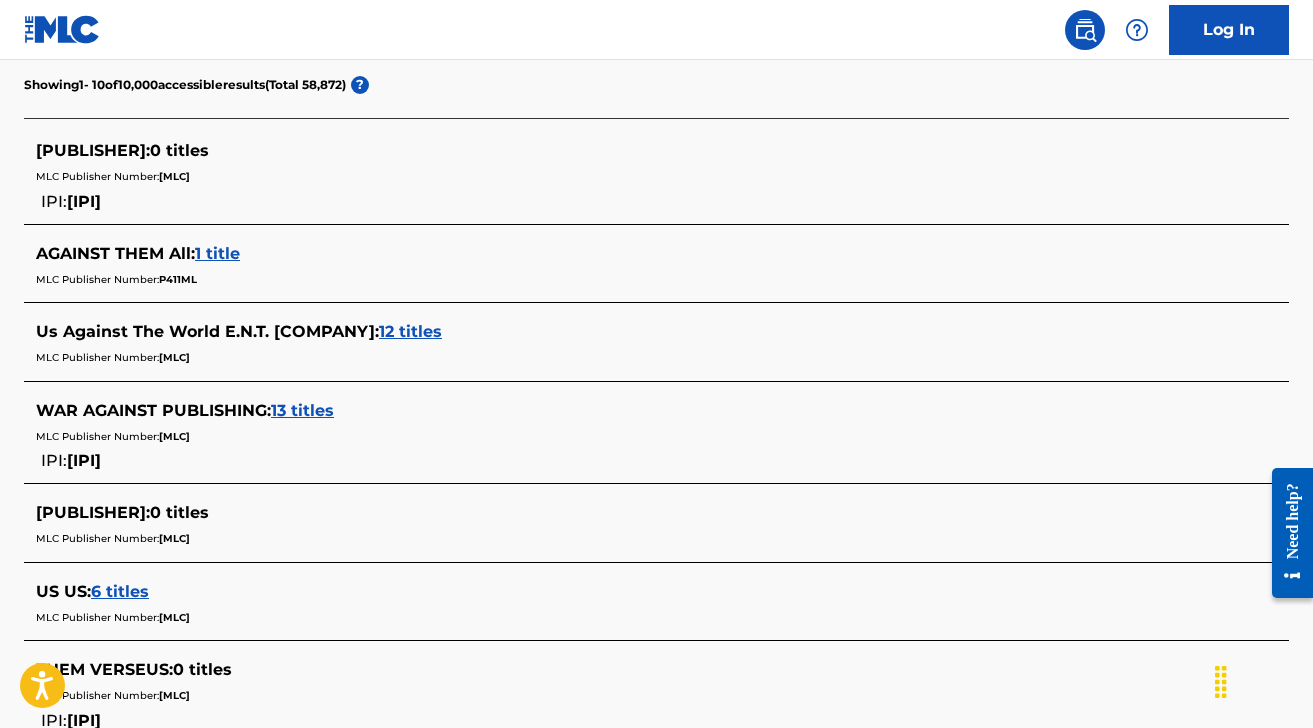 click on "0 titles" at bounding box center [179, 150] 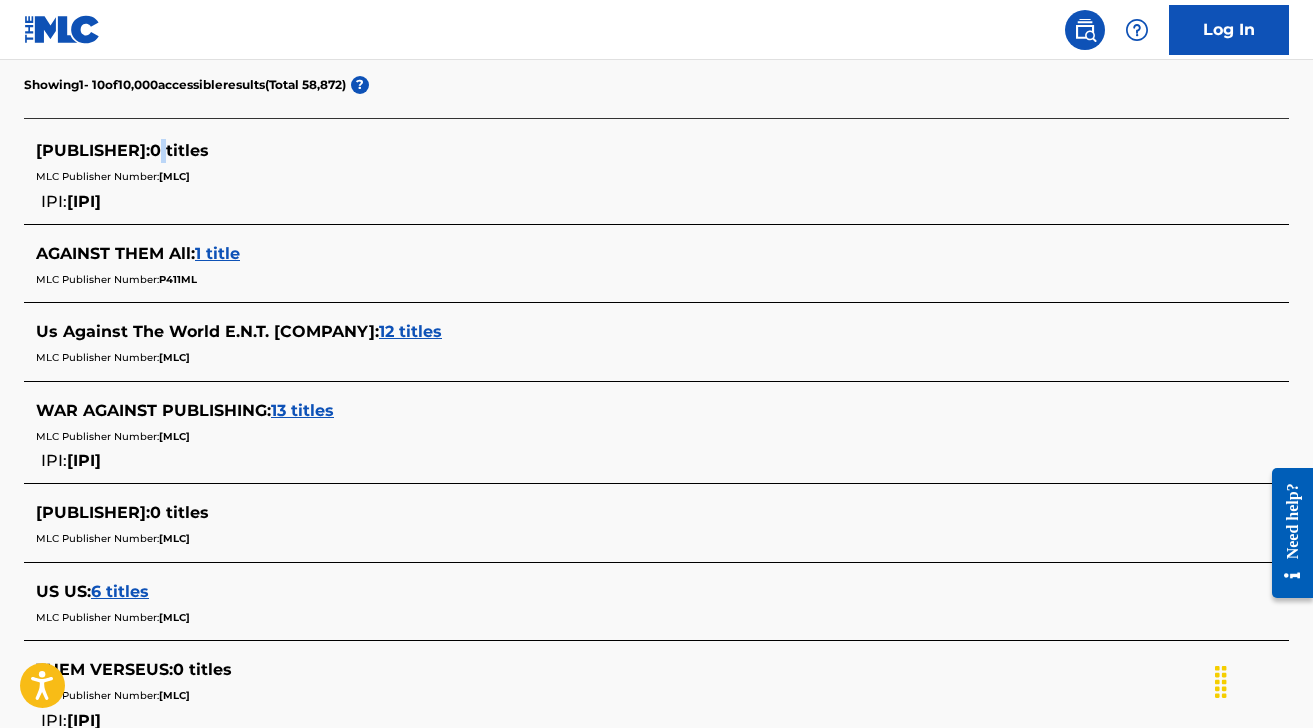 click on "0 titles" at bounding box center (179, 150) 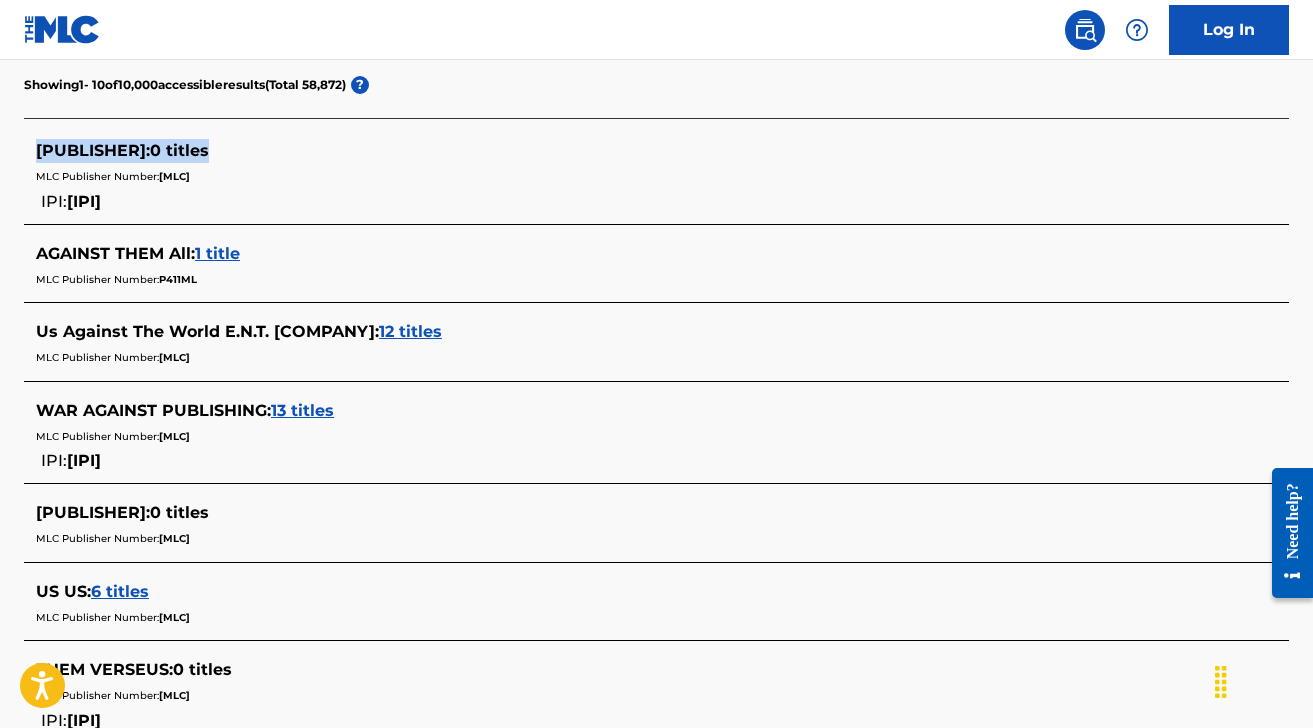 click on "0 titles" at bounding box center [179, 150] 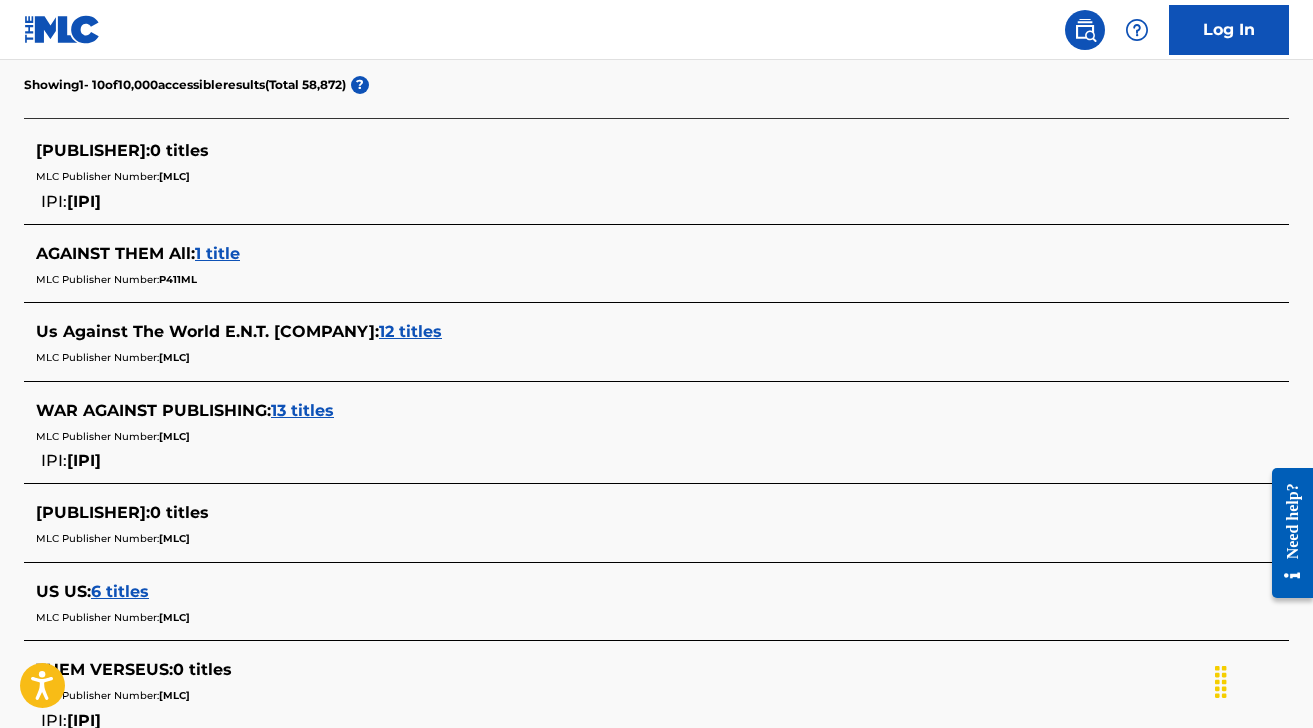 click on "MLC Publisher Number: [MLC]" at bounding box center (630, 175) 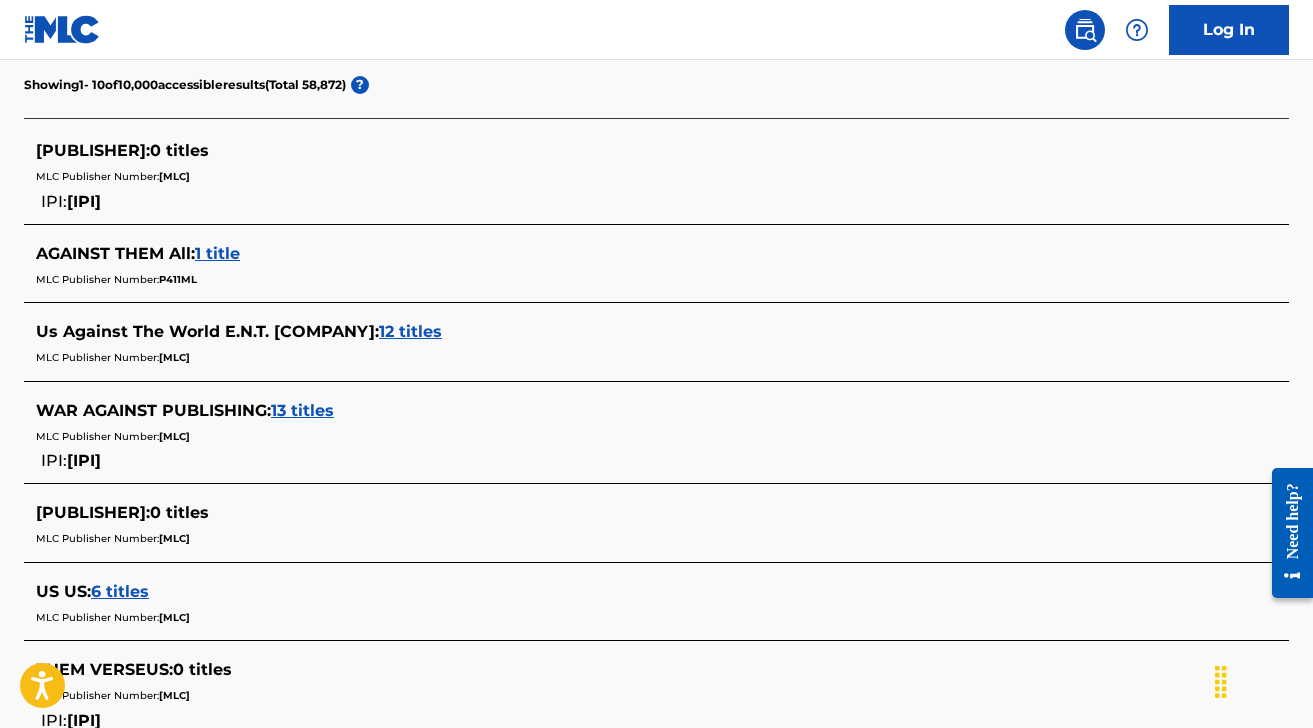 click on "[IPI]" at bounding box center (84, 201) 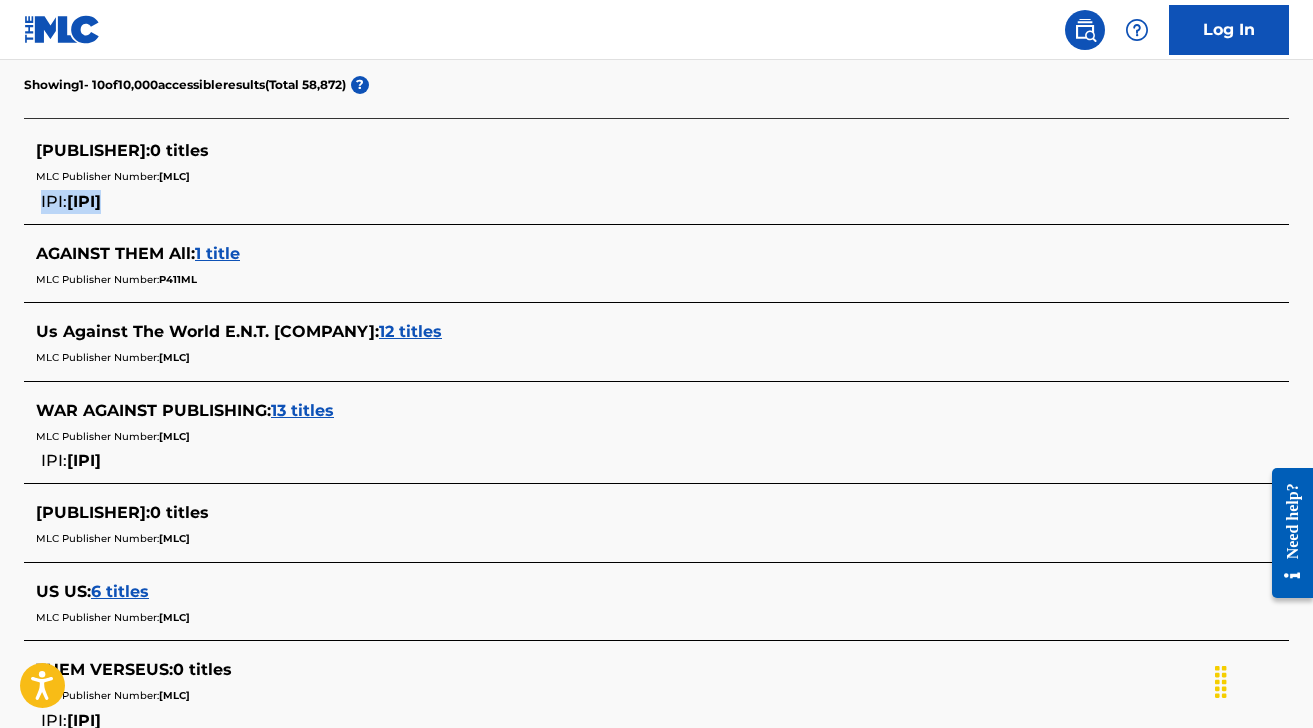 click on "[IPI]" at bounding box center (84, 201) 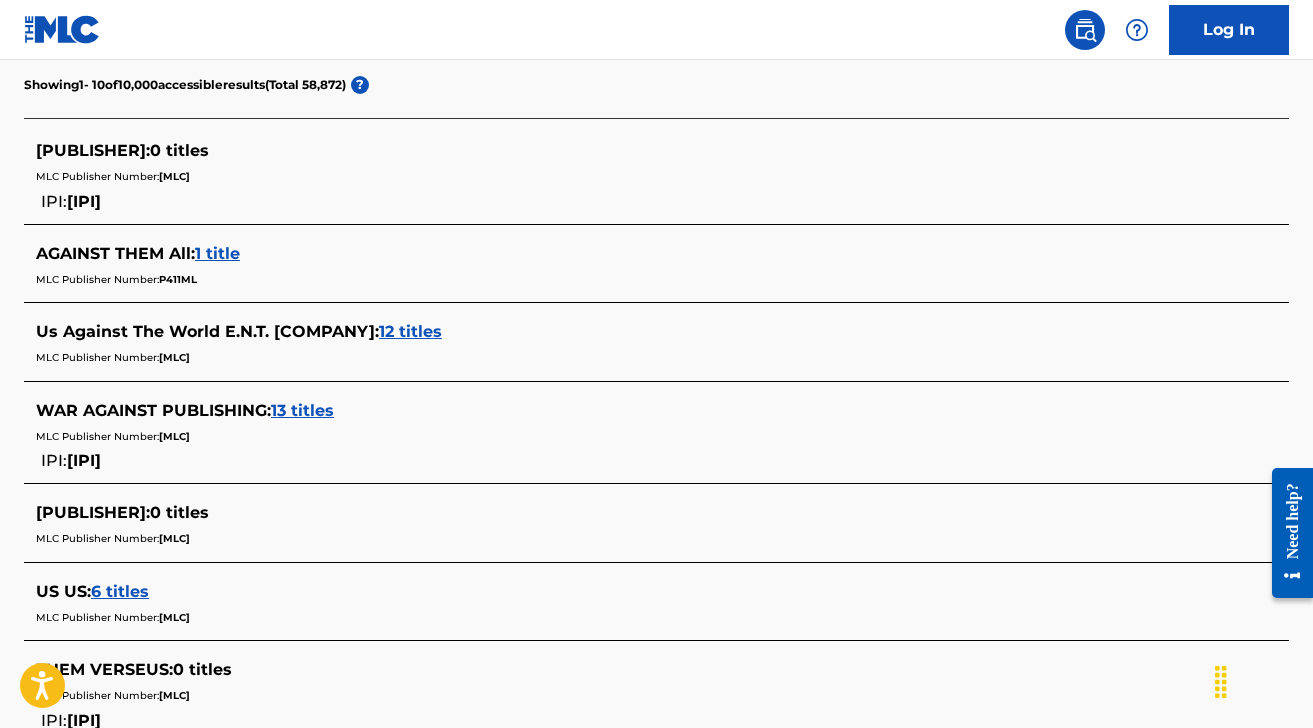 click on "[PUBLISHER] : 0 titles MLC Publisher Number: [MLC] IPI: [IPI]" at bounding box center (630, 176) 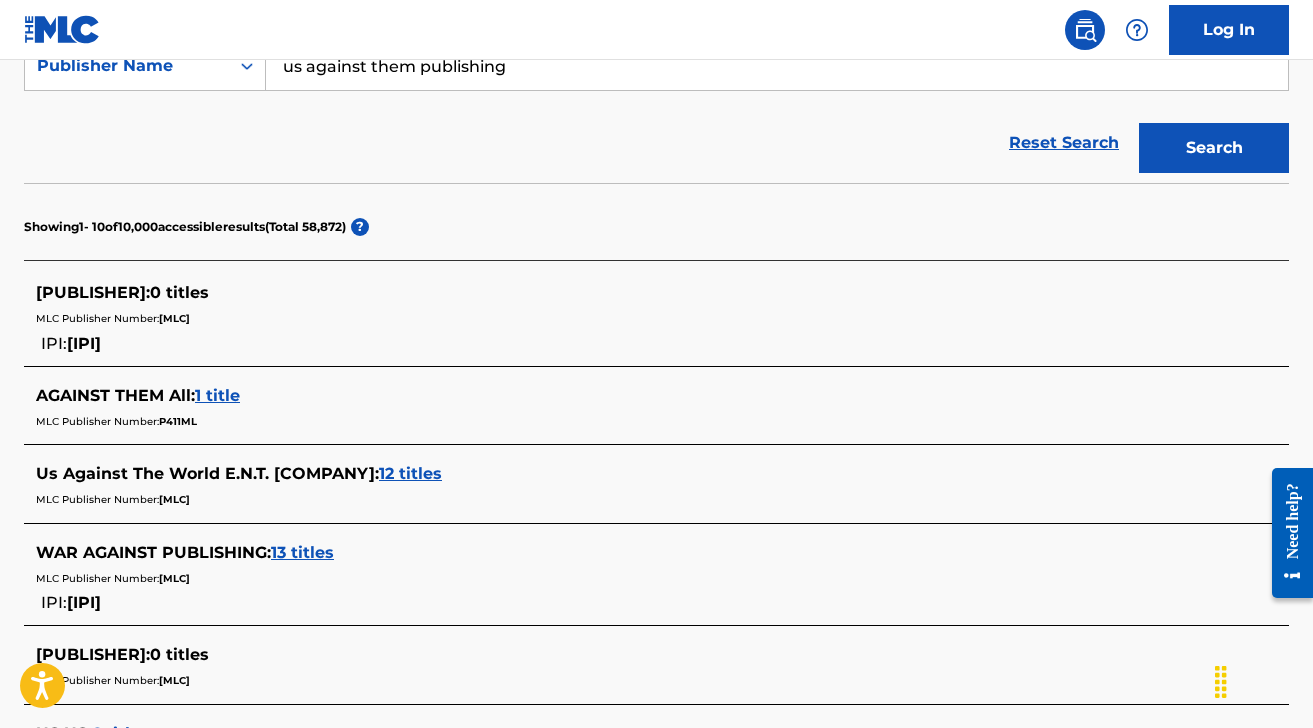 scroll, scrollTop: 408, scrollLeft: 0, axis: vertical 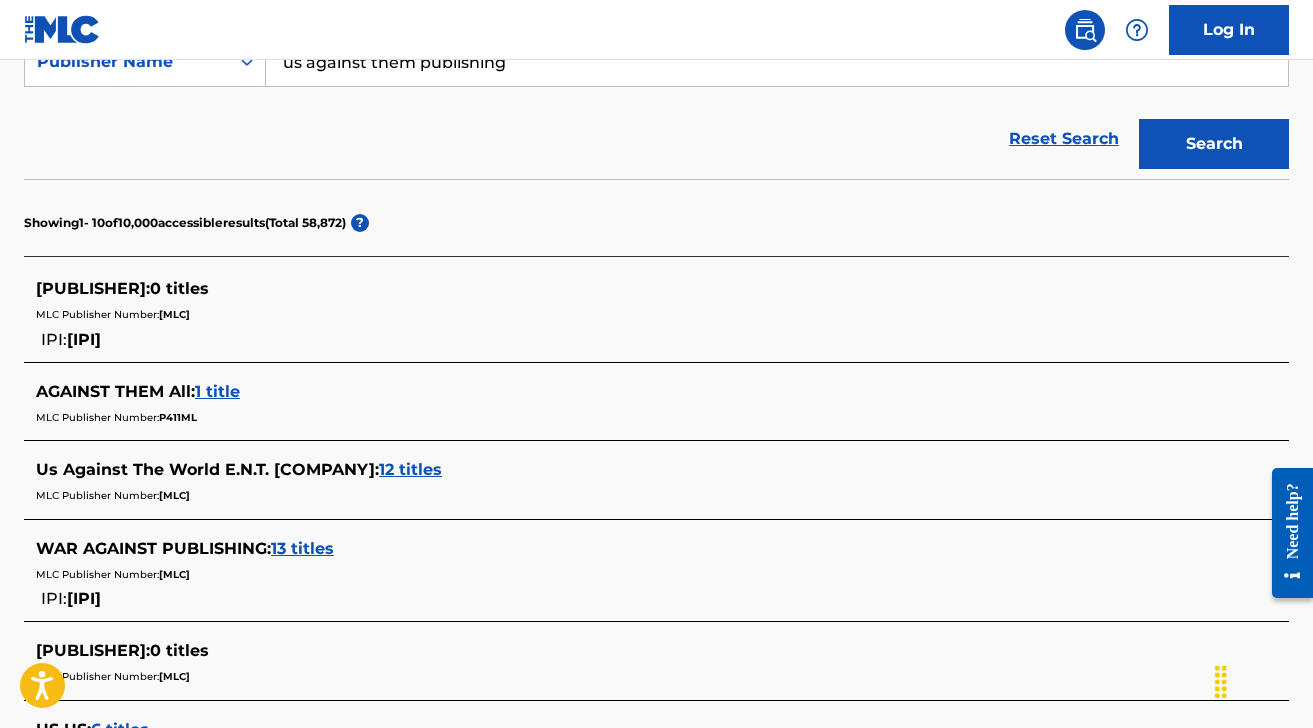 drag, startPoint x: 213, startPoint y: 334, endPoint x: 52, endPoint y: 293, distance: 166.1385 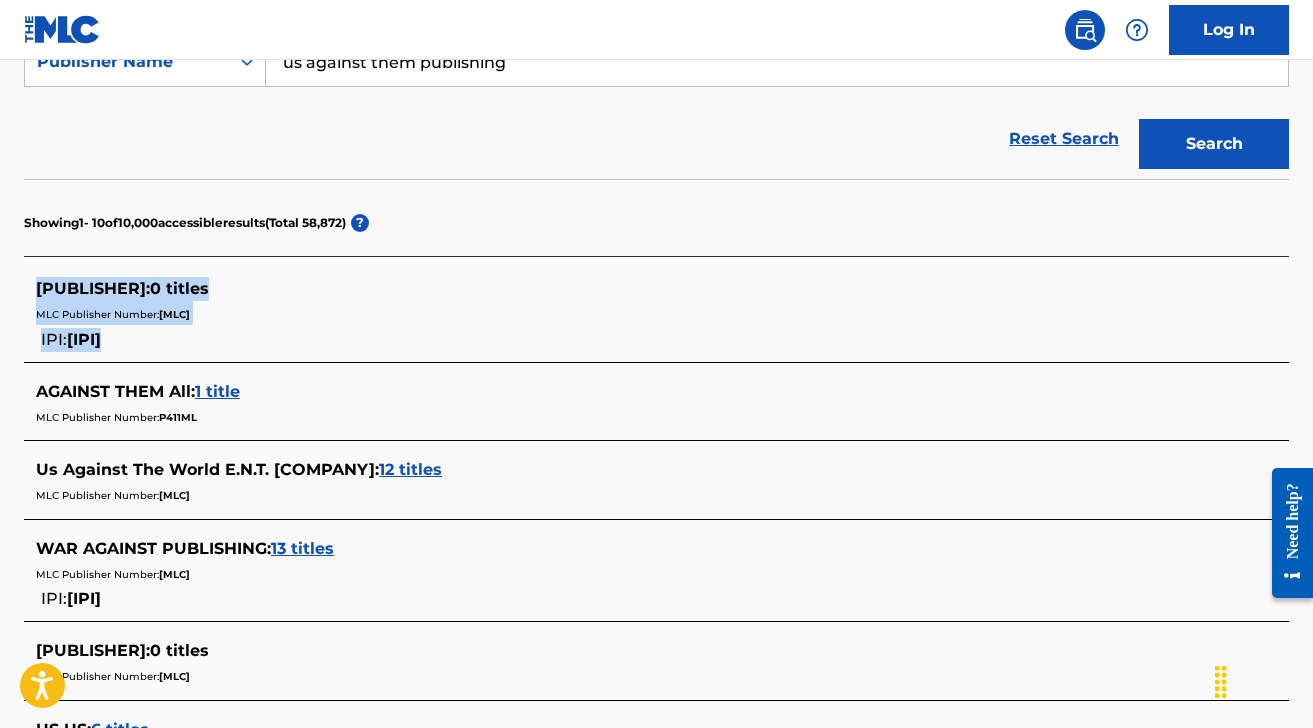 drag, startPoint x: 33, startPoint y: 286, endPoint x: 178, endPoint y: 343, distance: 155.80116 